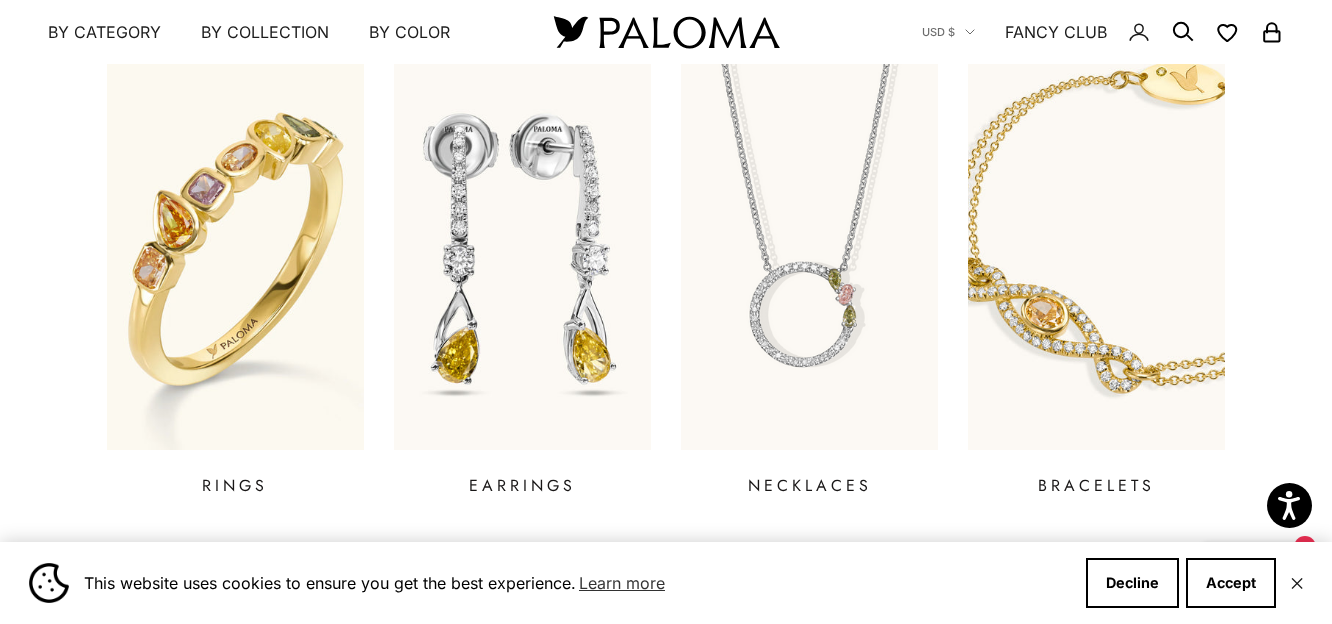scroll, scrollTop: 800, scrollLeft: 0, axis: vertical 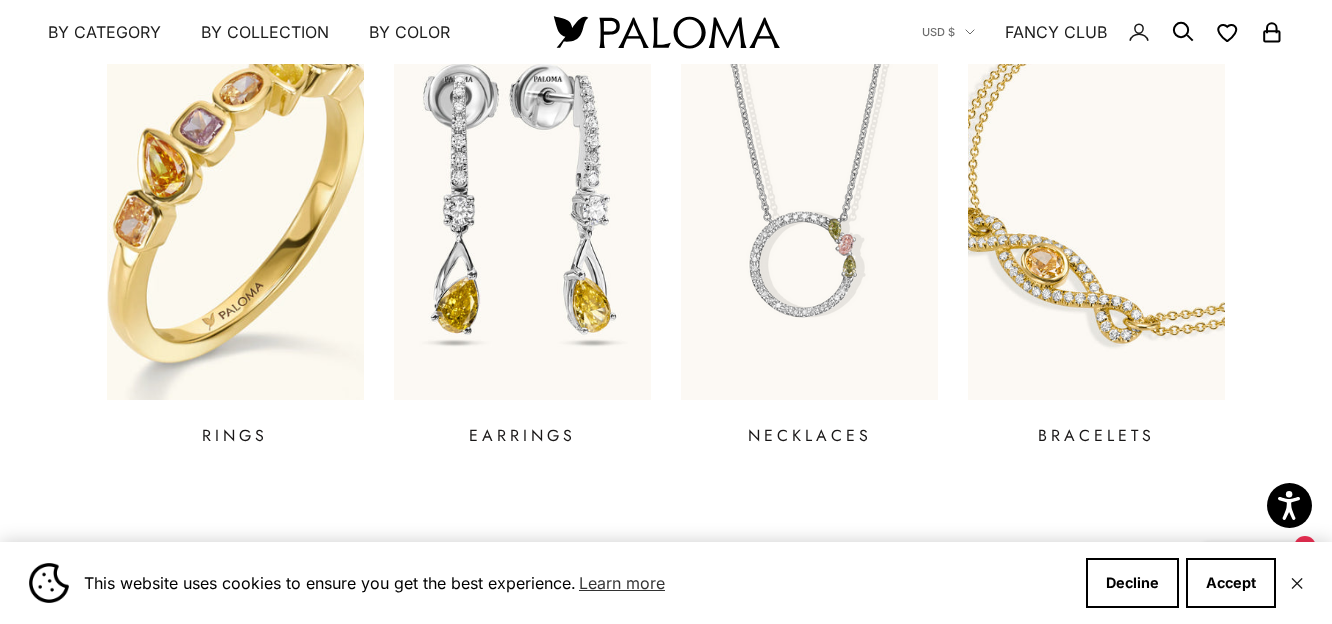click at bounding box center [235, 200] 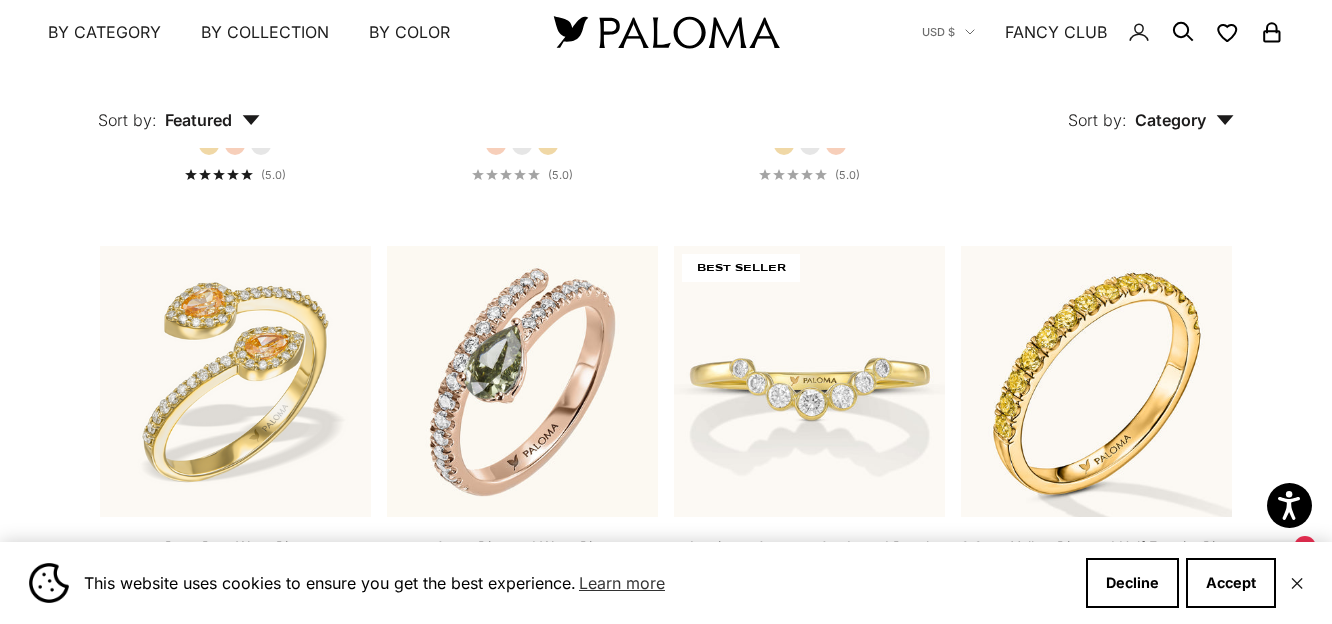 scroll, scrollTop: 800, scrollLeft: 0, axis: vertical 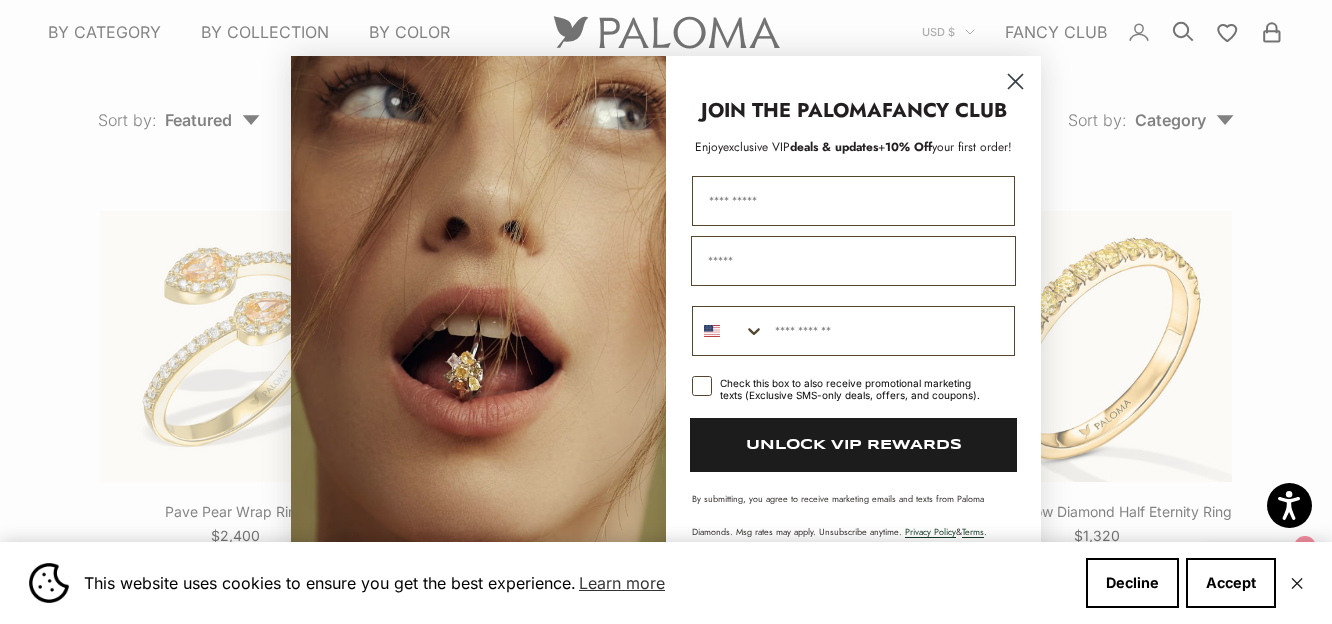 click 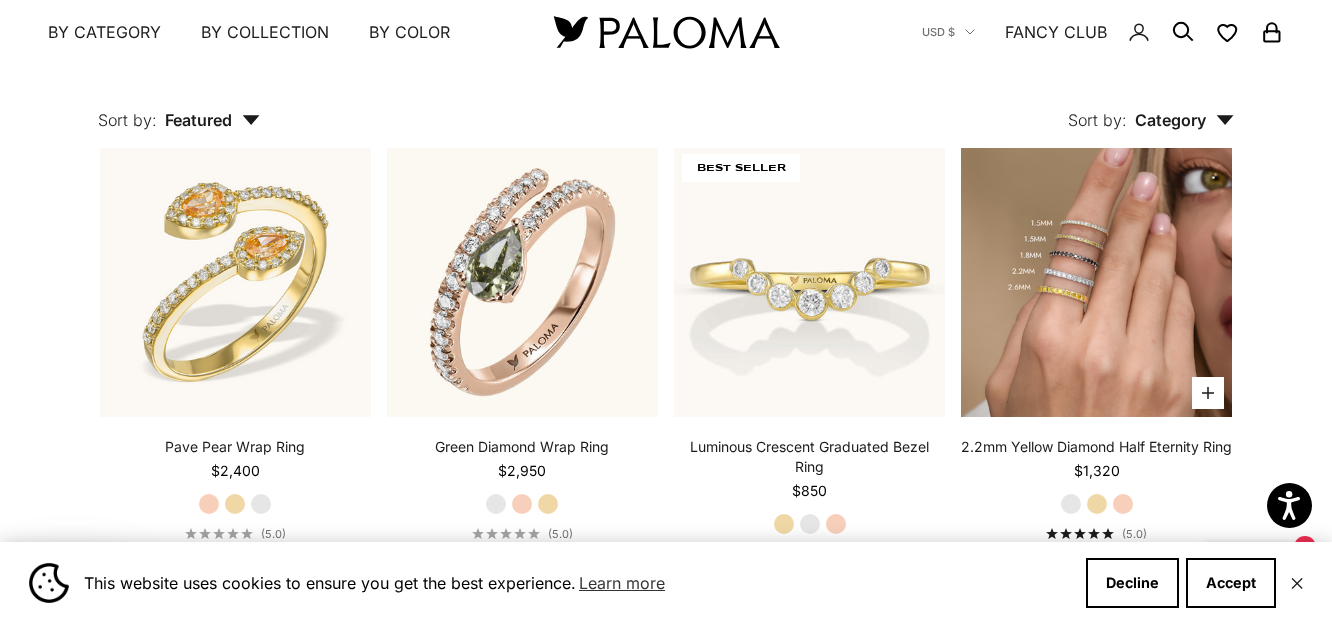 scroll, scrollTop: 900, scrollLeft: 0, axis: vertical 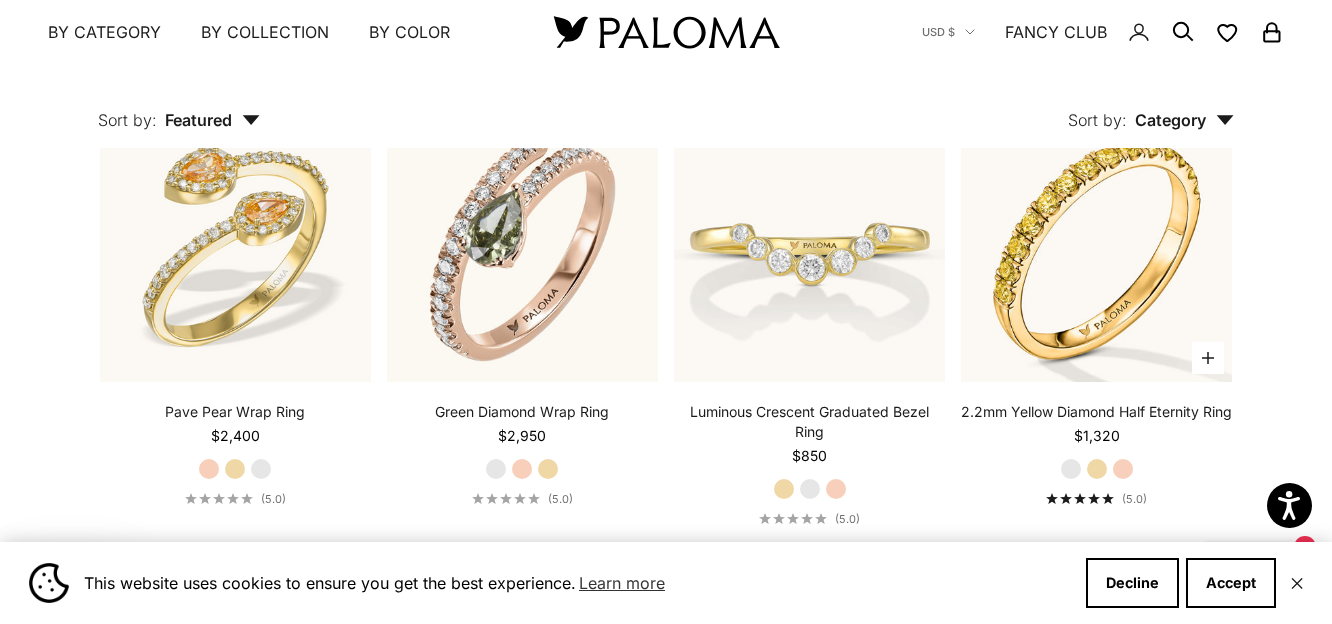 click on "Yellow Gold" at bounding box center [1097, 469] 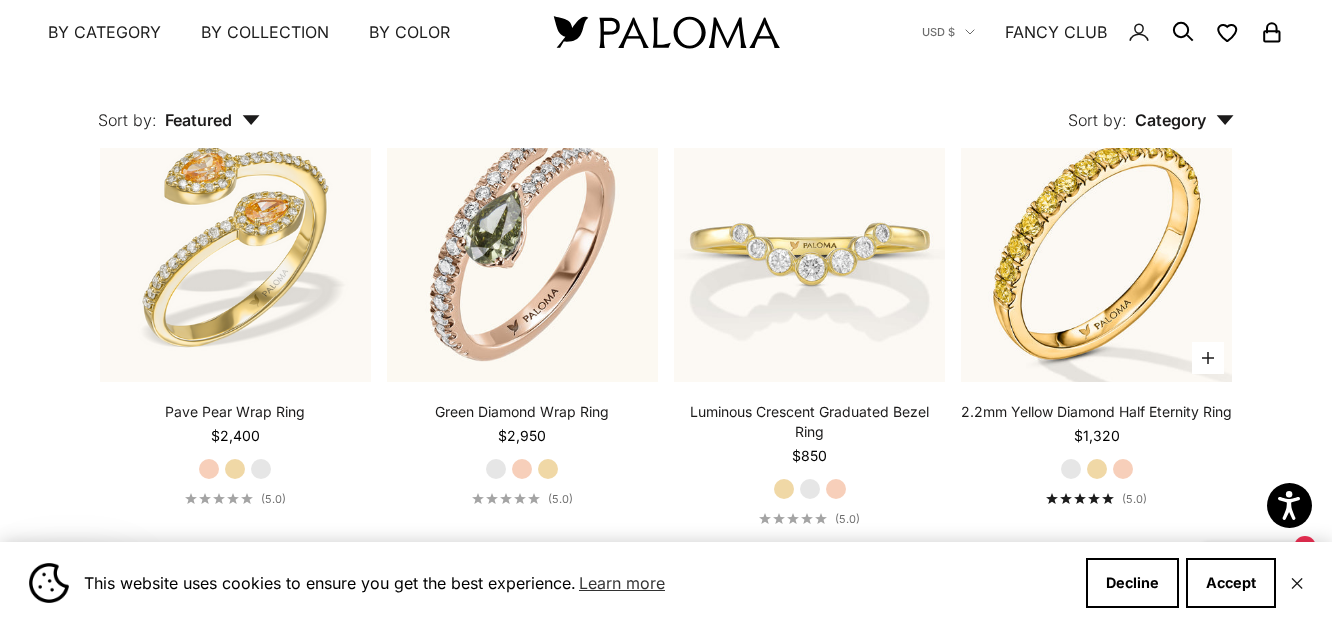 click on "Rose Gold" at bounding box center (1123, 469) 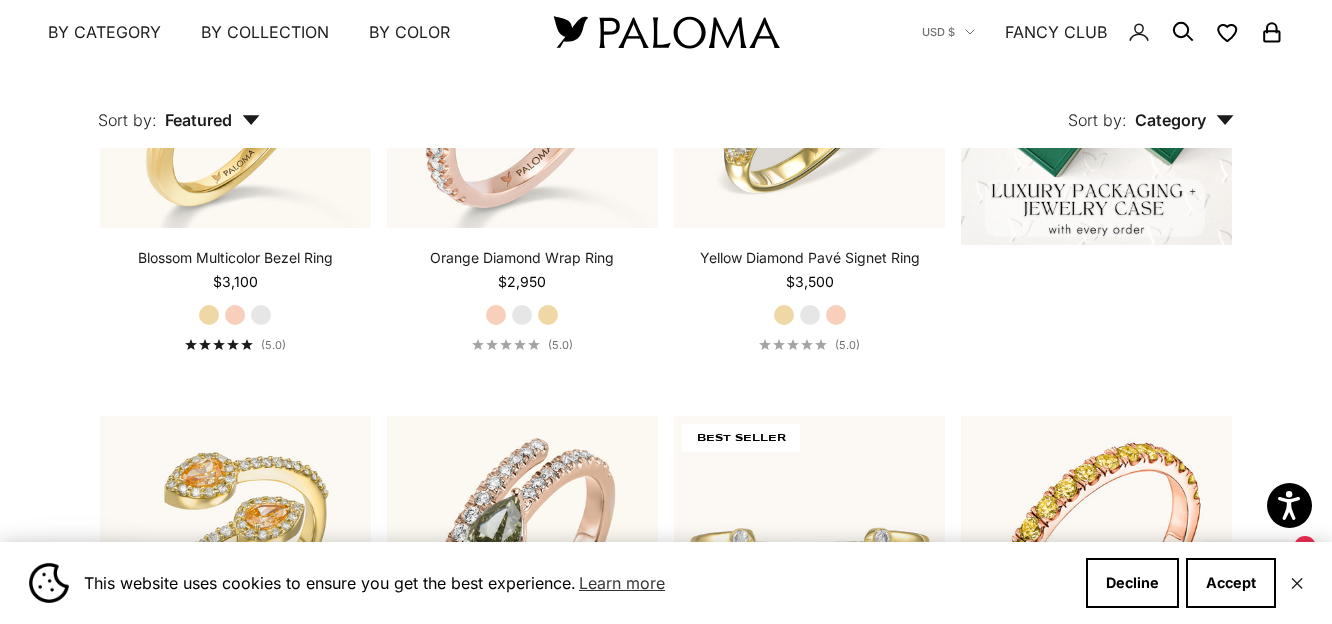 scroll, scrollTop: 0, scrollLeft: 0, axis: both 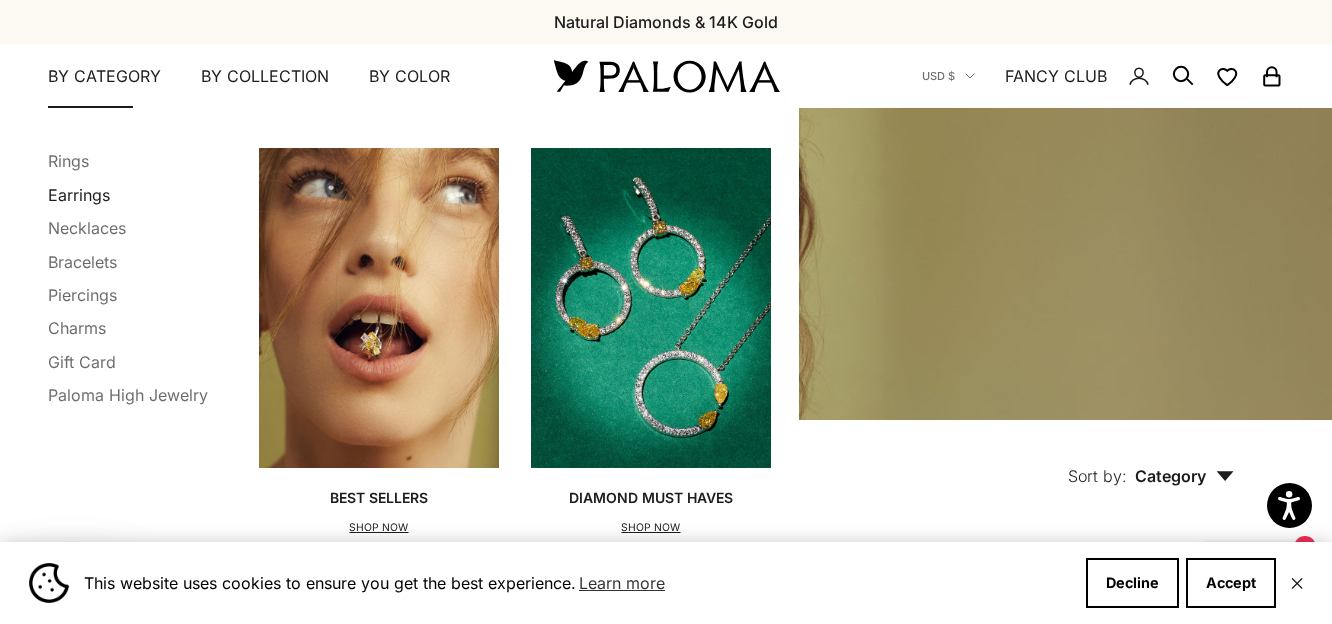click on "Earrings" at bounding box center [79, 195] 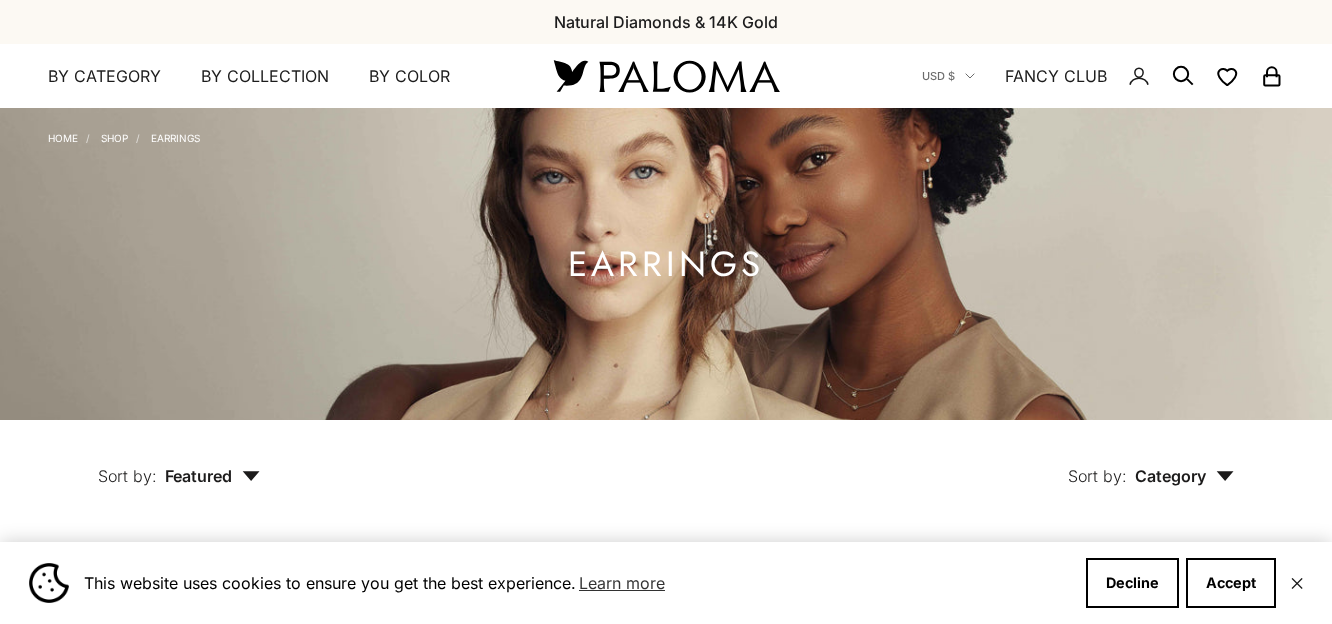 scroll, scrollTop: 0, scrollLeft: 0, axis: both 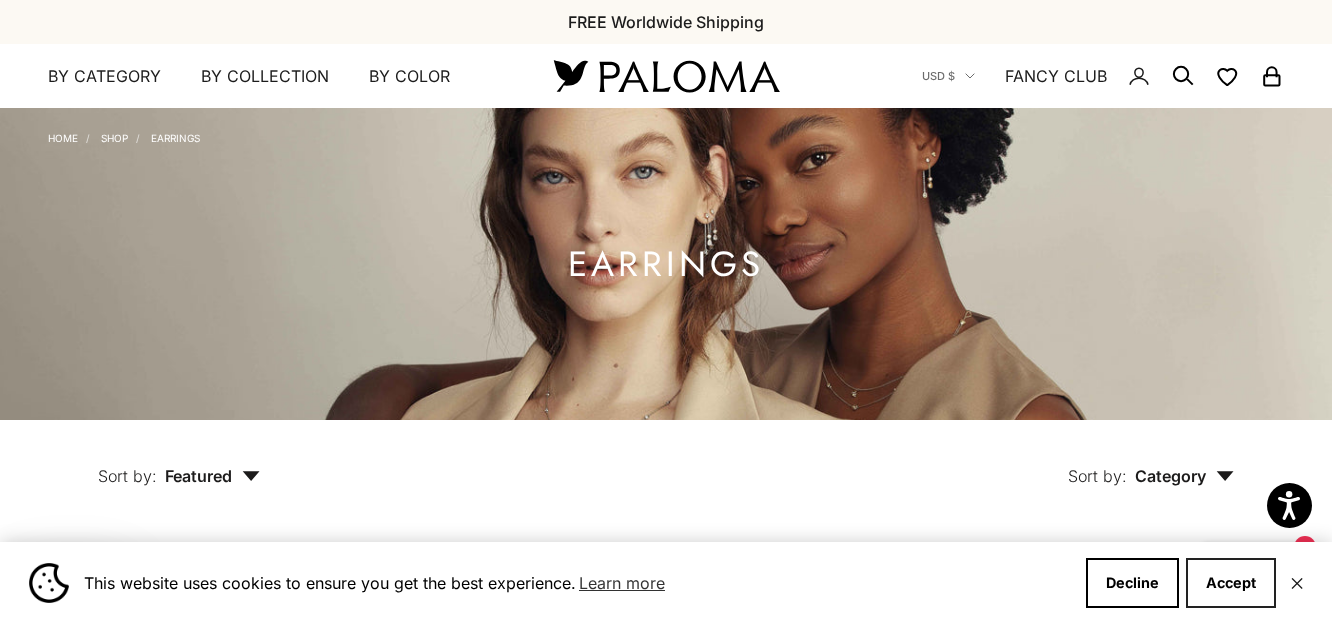 click on "Accept" at bounding box center [1231, 583] 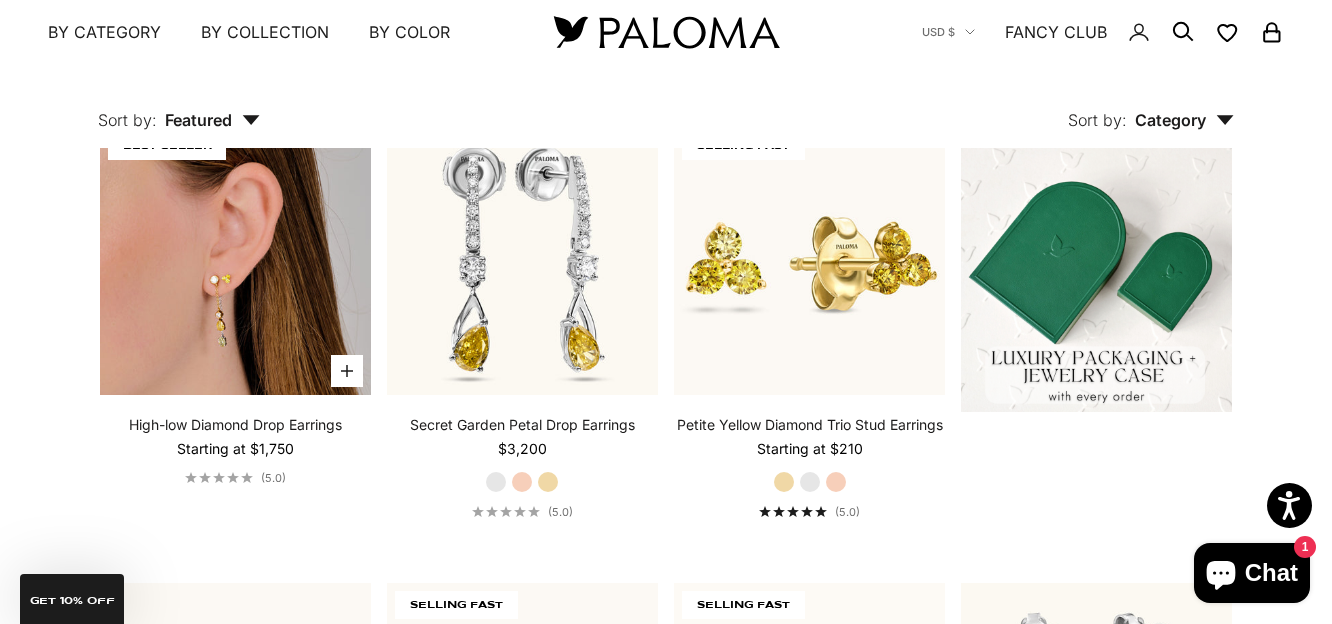 scroll, scrollTop: 400, scrollLeft: 0, axis: vertical 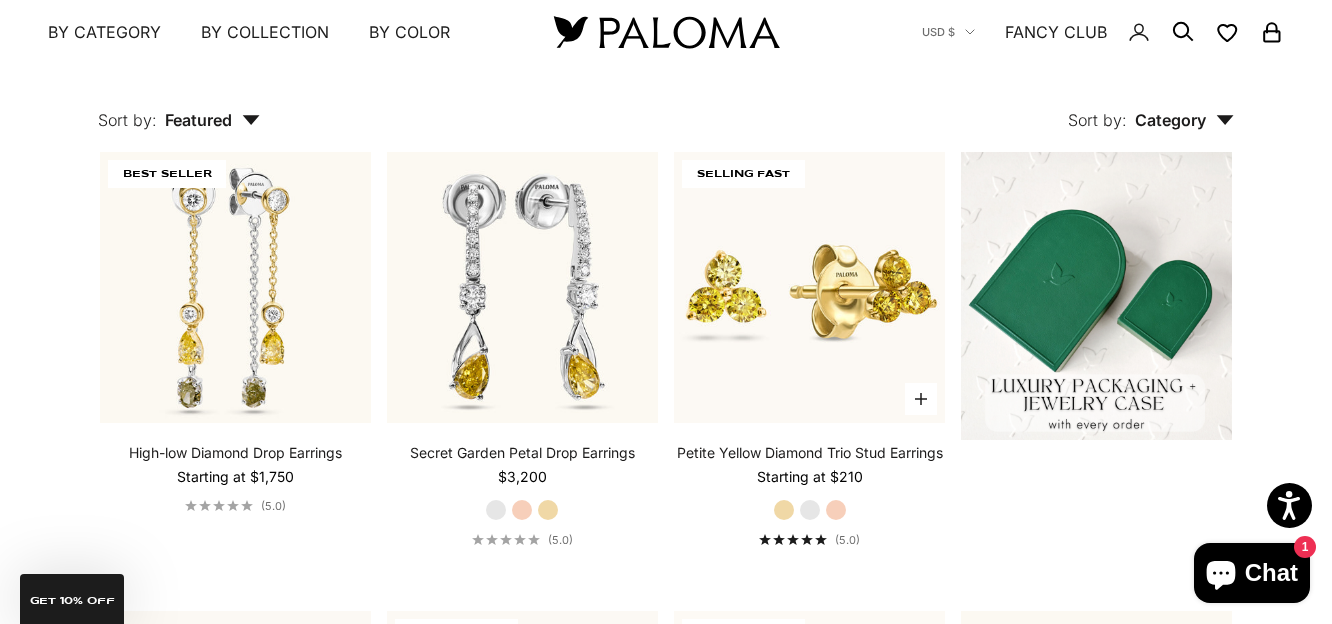 click on "White Gold" at bounding box center (810, 510) 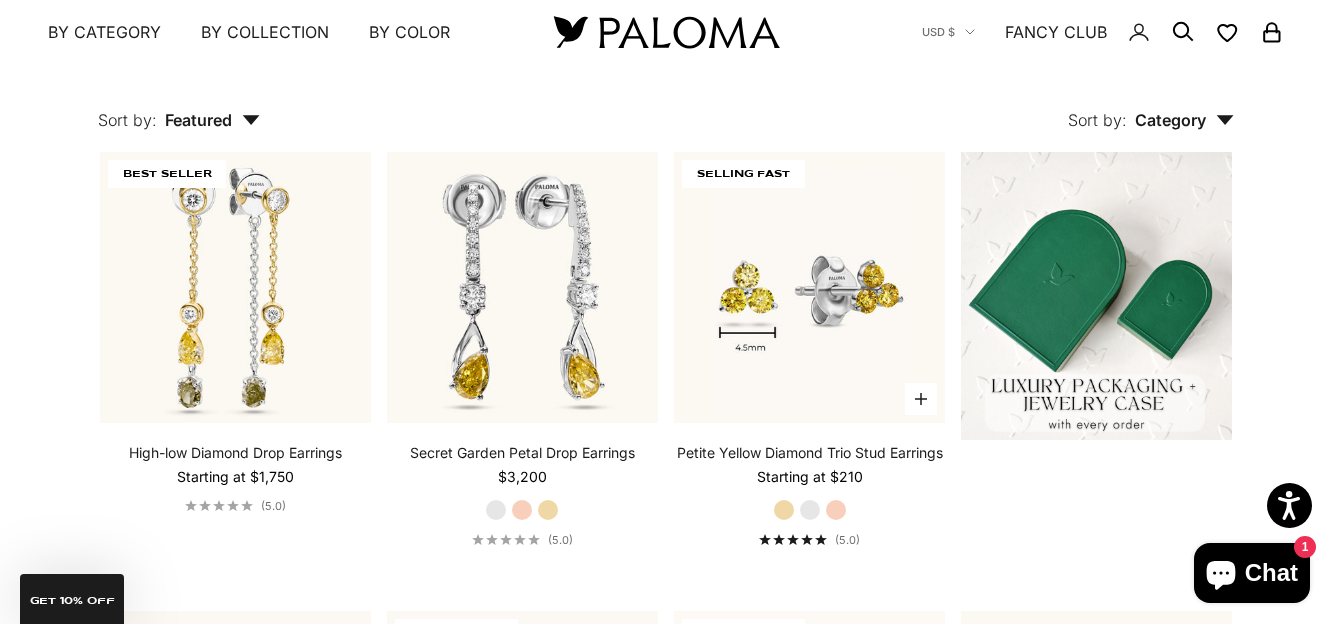 click on "Rose Gold" at bounding box center [836, 510] 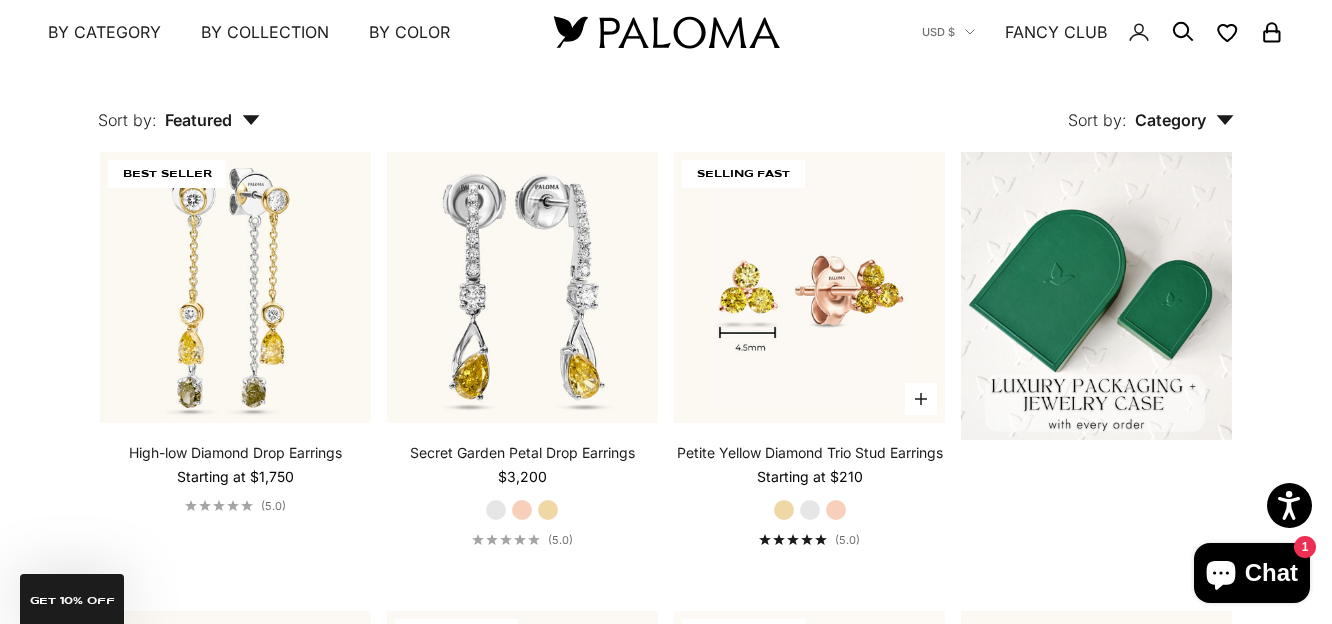 click on "Yellow Gold" at bounding box center [784, 510] 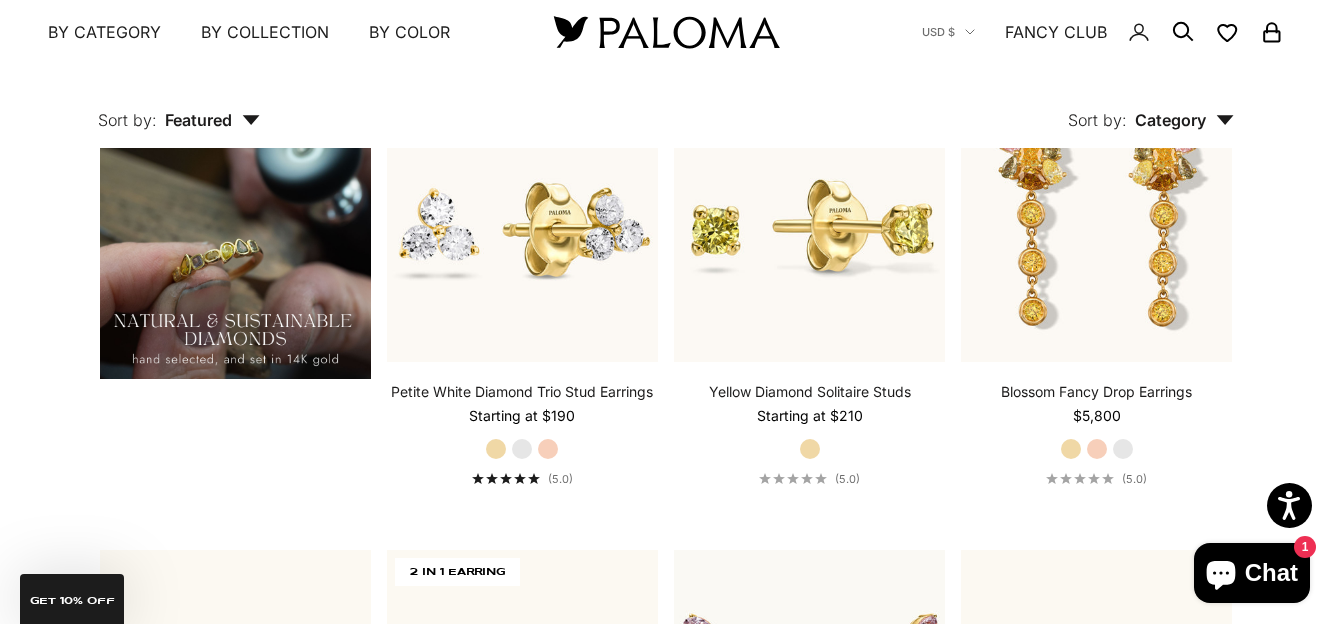 scroll, scrollTop: 1300, scrollLeft: 0, axis: vertical 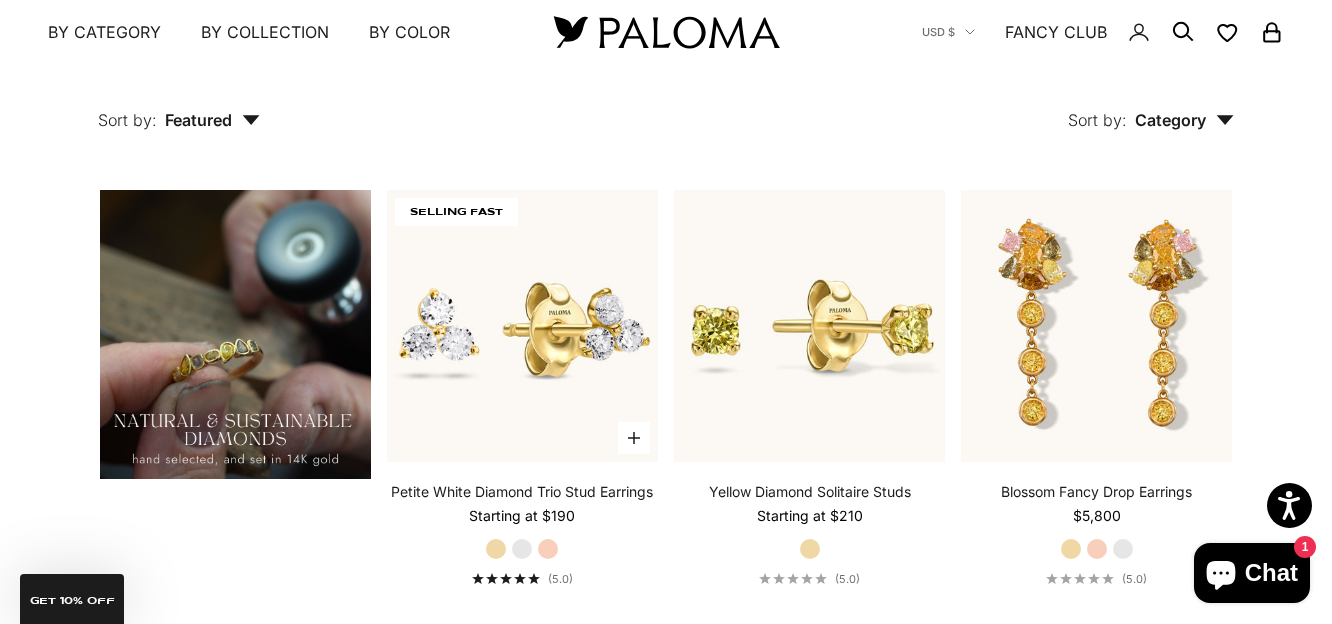 click on "White Gold" at bounding box center [522, 549] 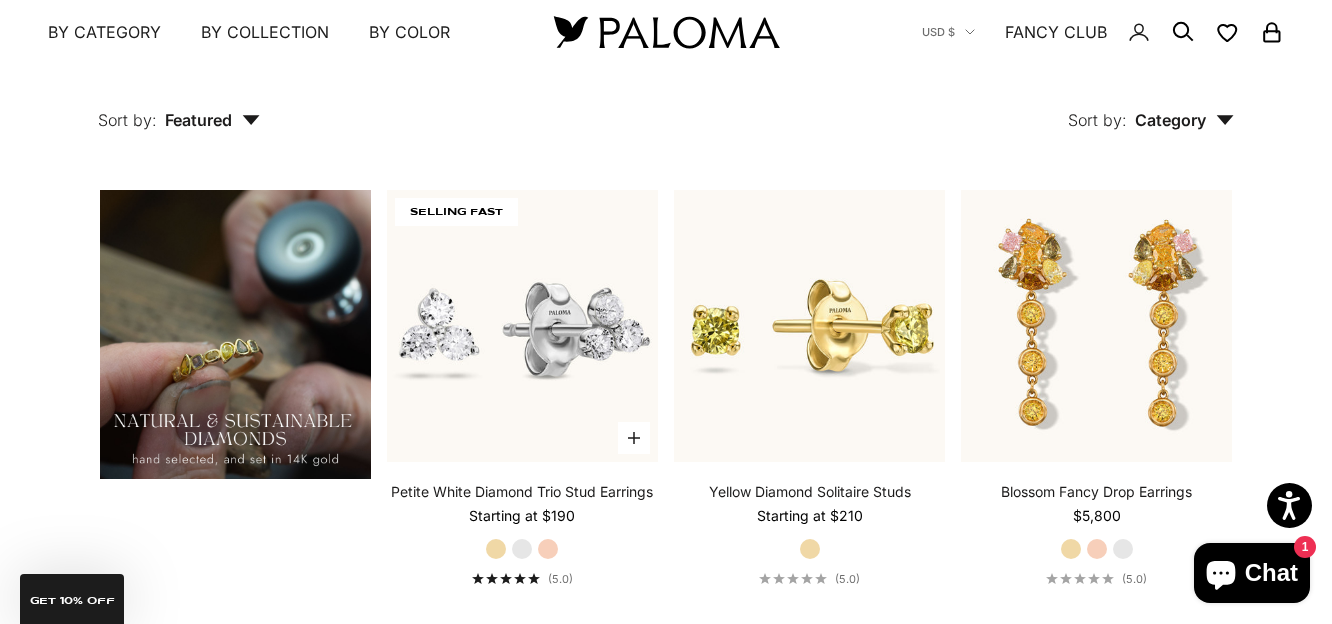 click on "Rose Gold" at bounding box center (548, 549) 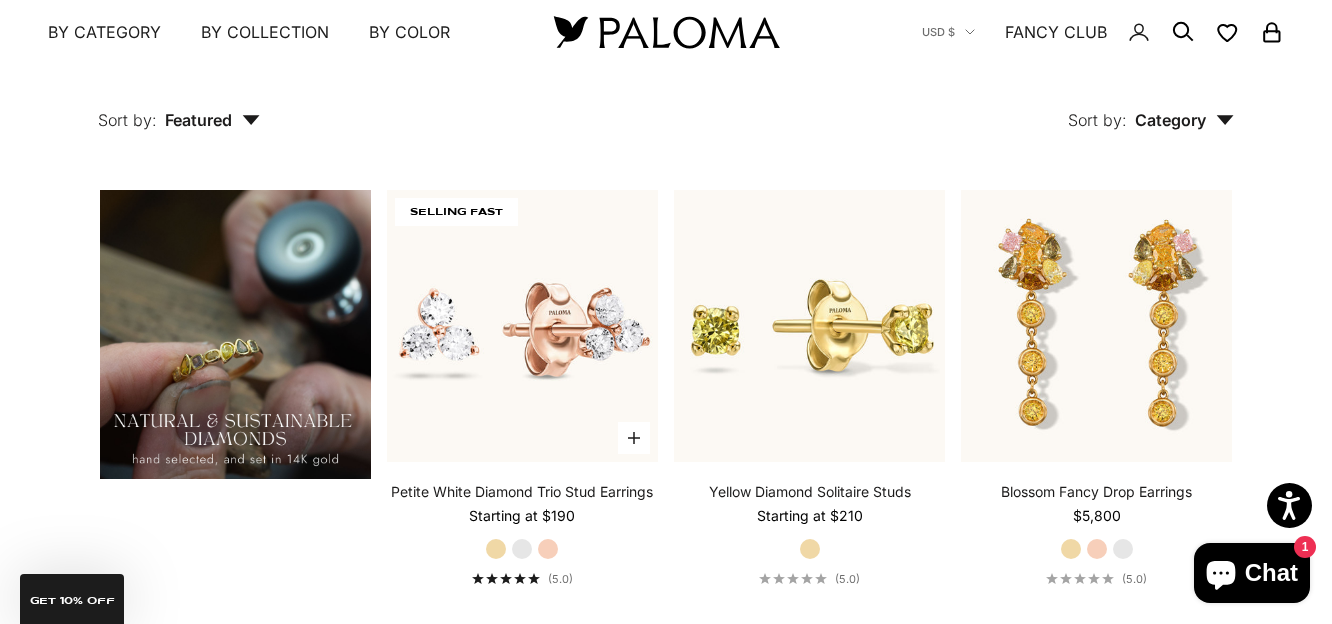 click on "Yellow Gold" at bounding box center (496, 549) 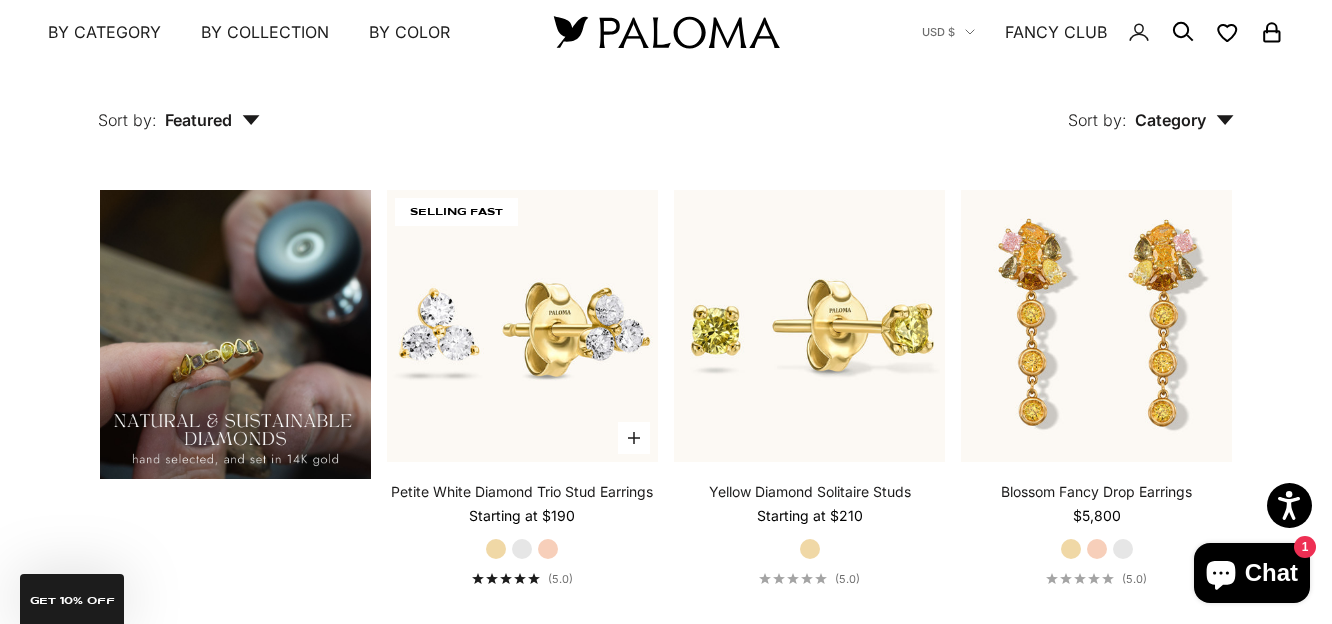 click 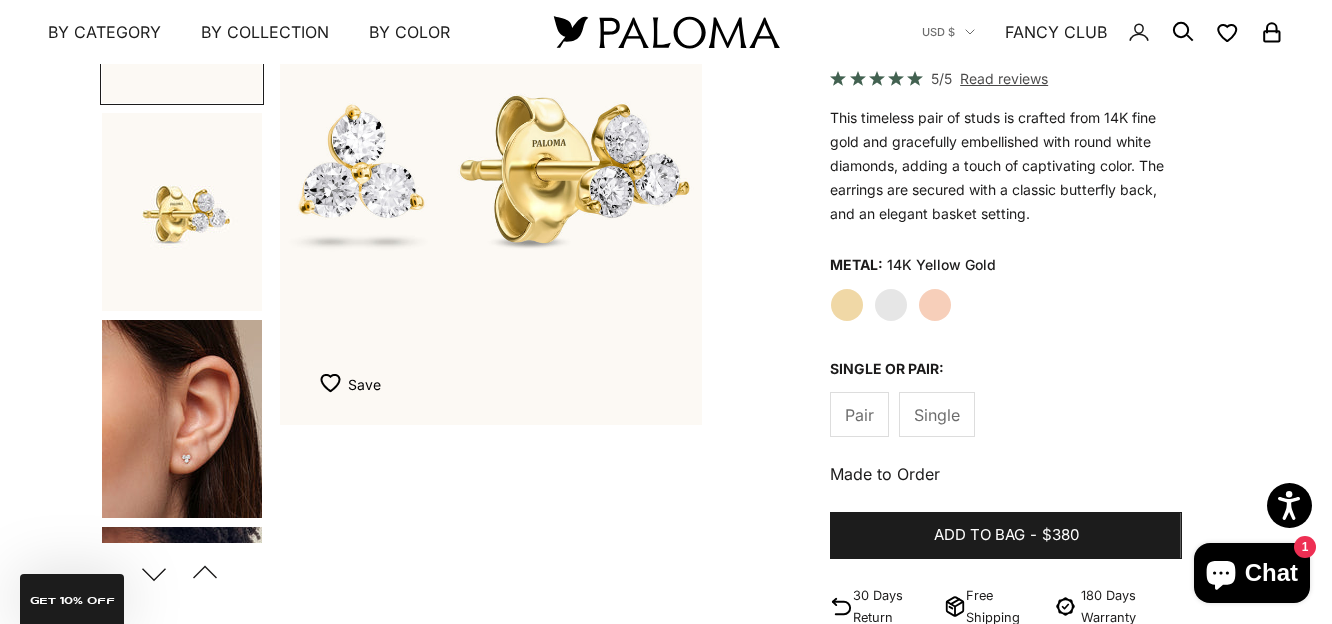 scroll, scrollTop: 300, scrollLeft: 0, axis: vertical 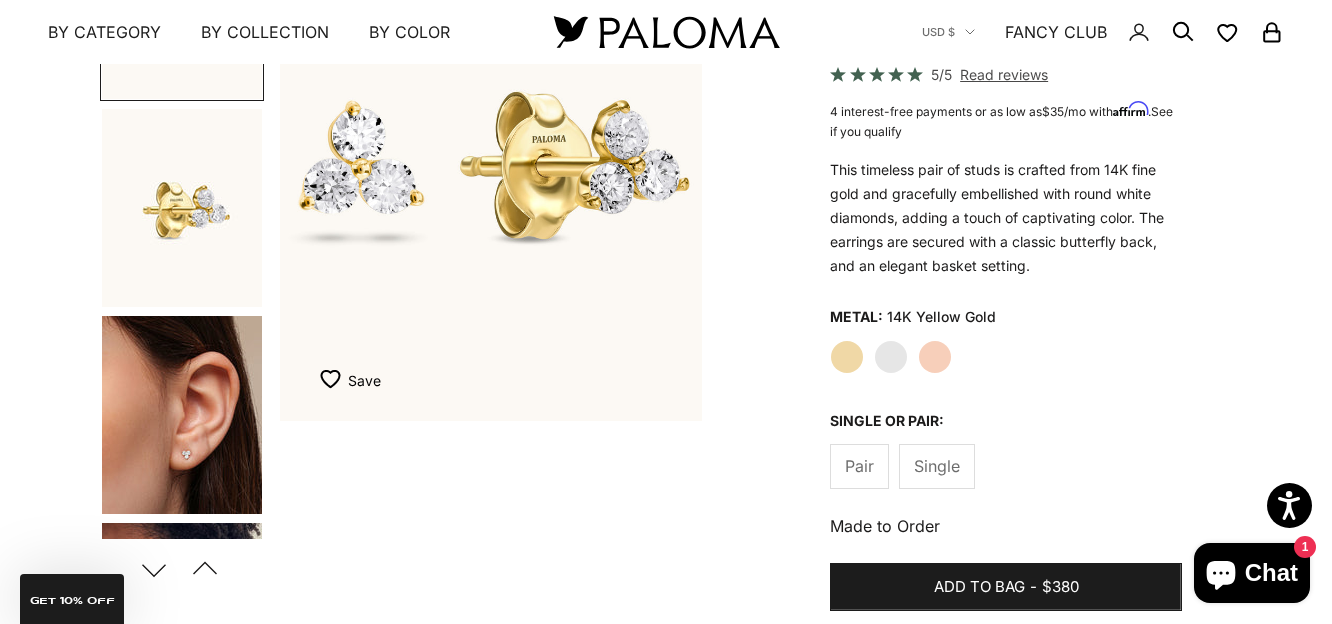 click on "Single" 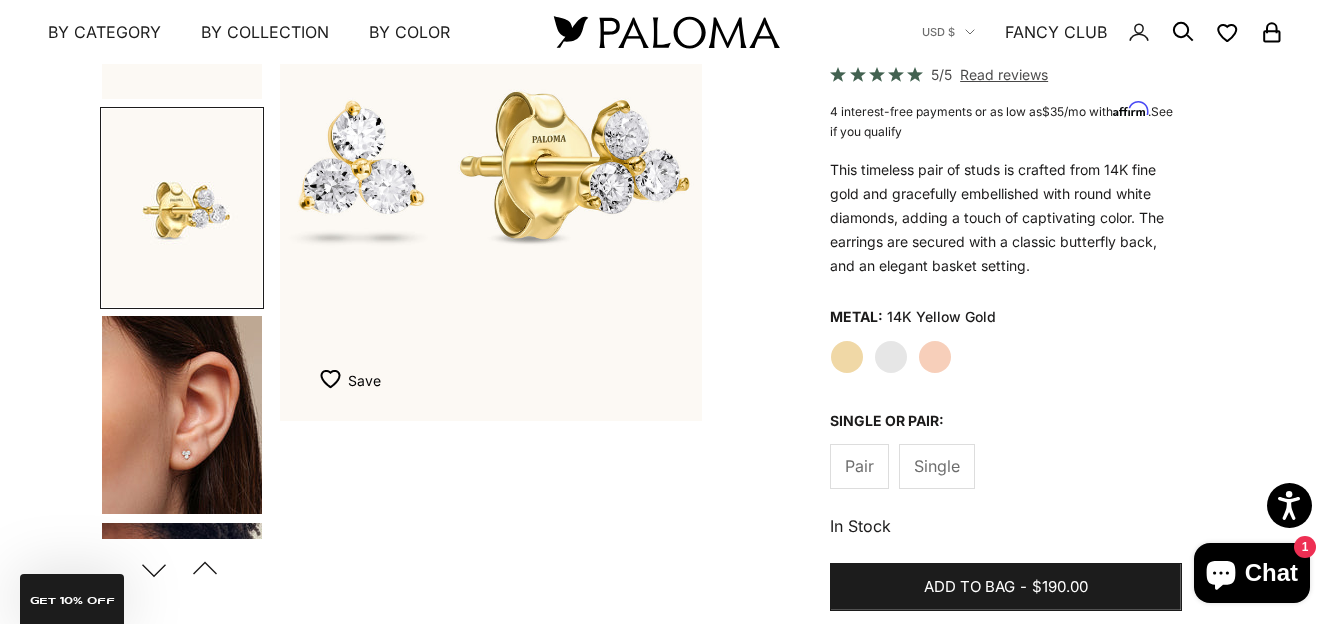 scroll, scrollTop: 0, scrollLeft: 447, axis: horizontal 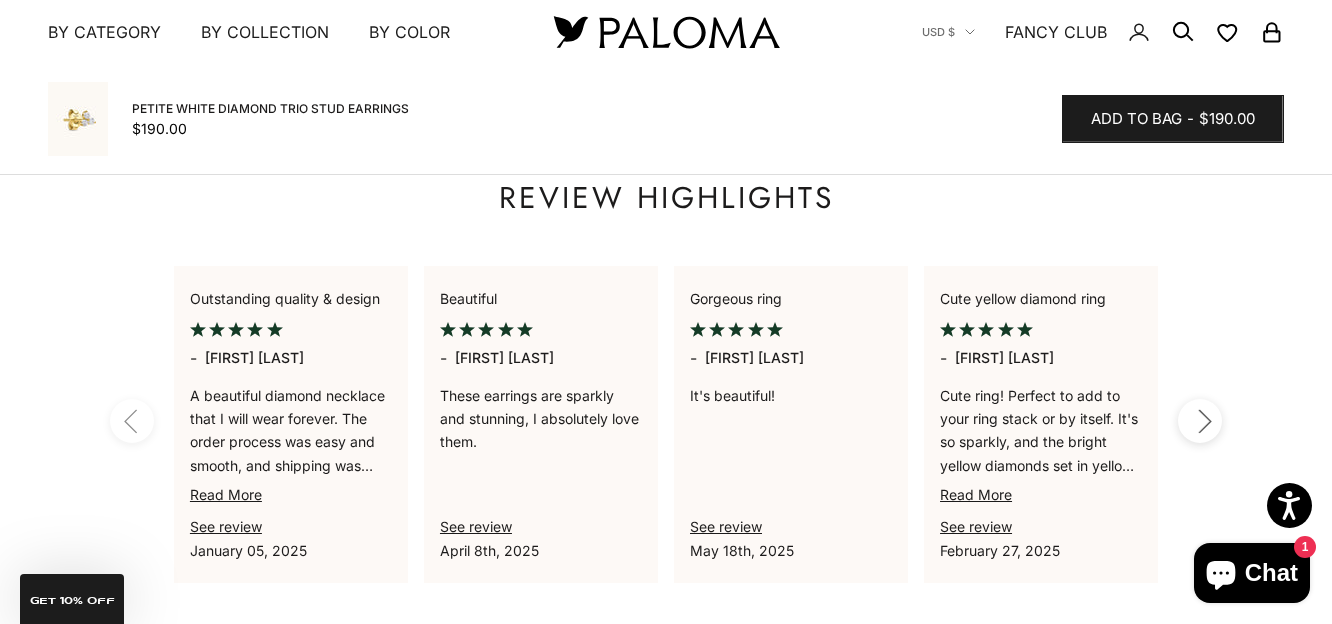 click 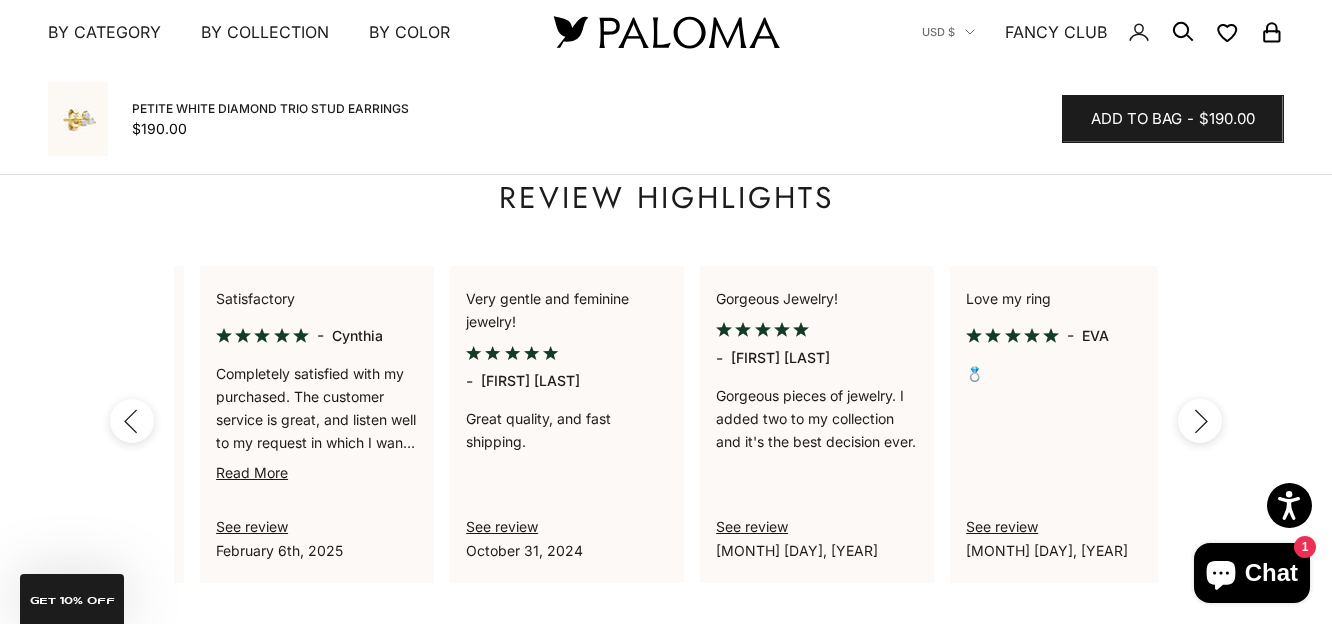 scroll, scrollTop: 0, scrollLeft: 1000, axis: horizontal 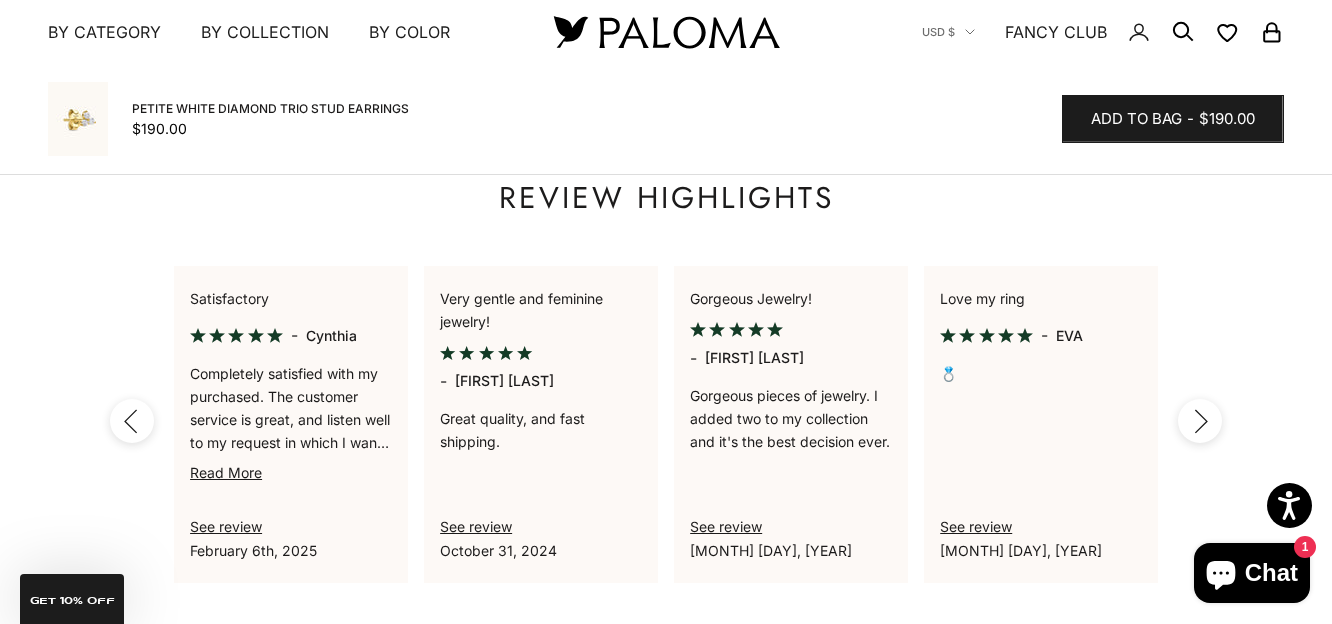 click 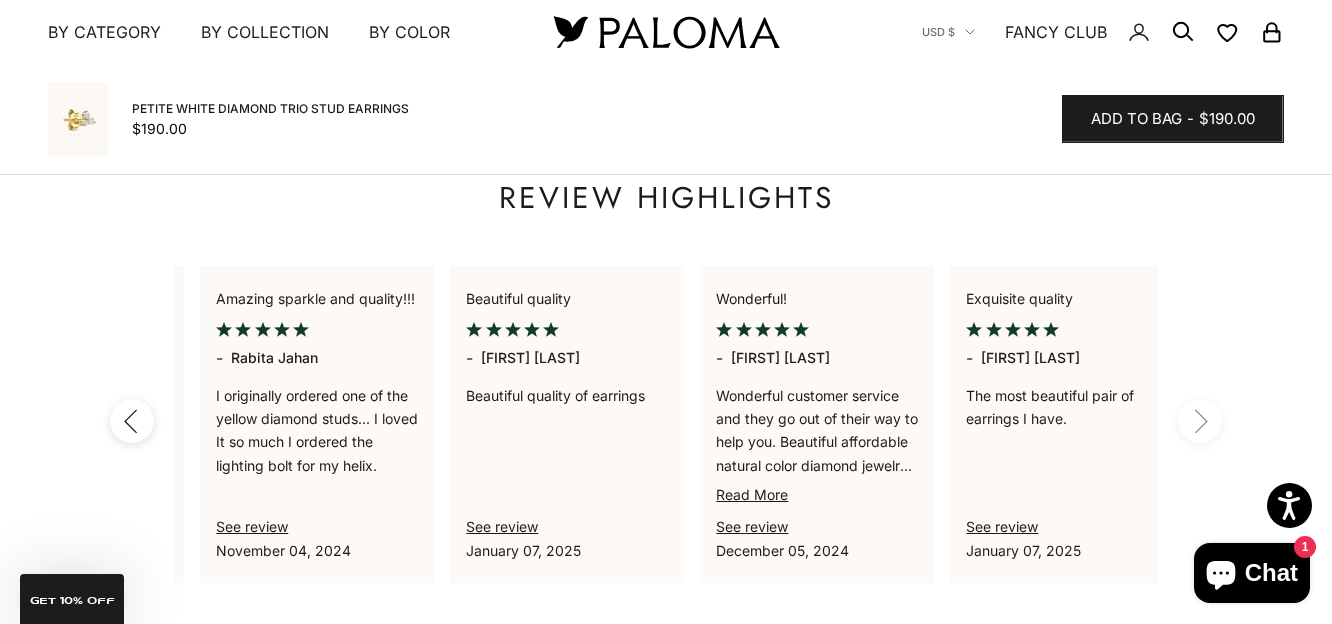 scroll, scrollTop: 0, scrollLeft: 2001, axis: horizontal 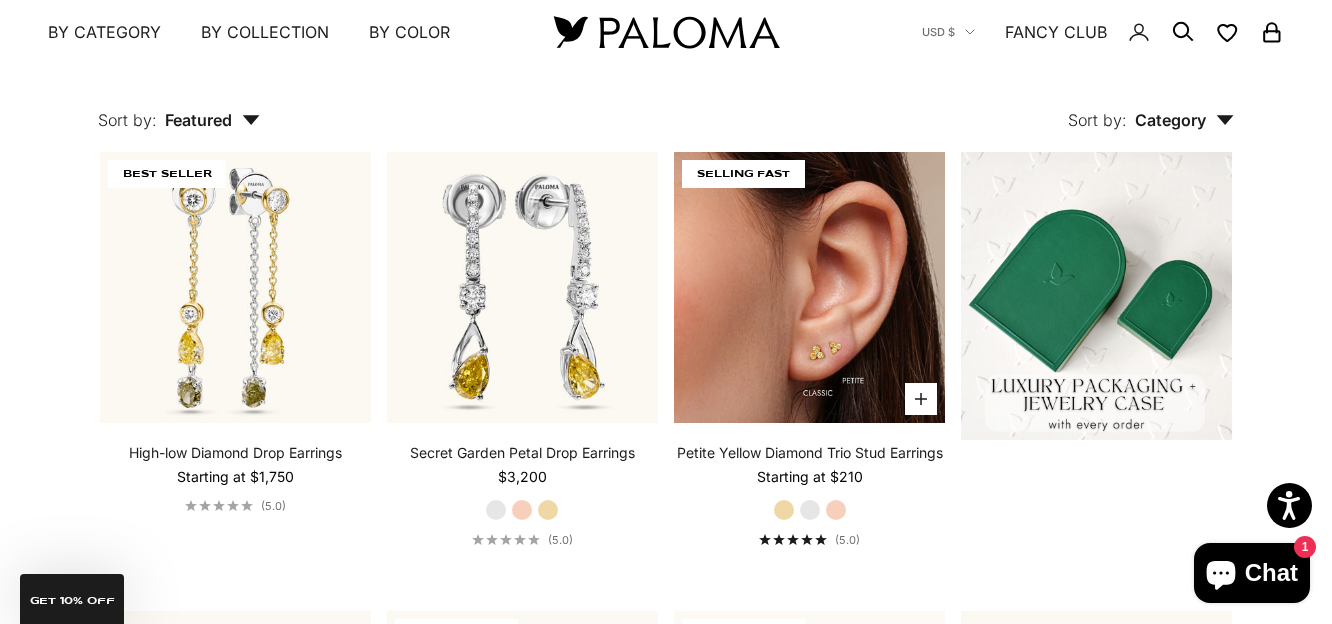 click at bounding box center [809, 287] 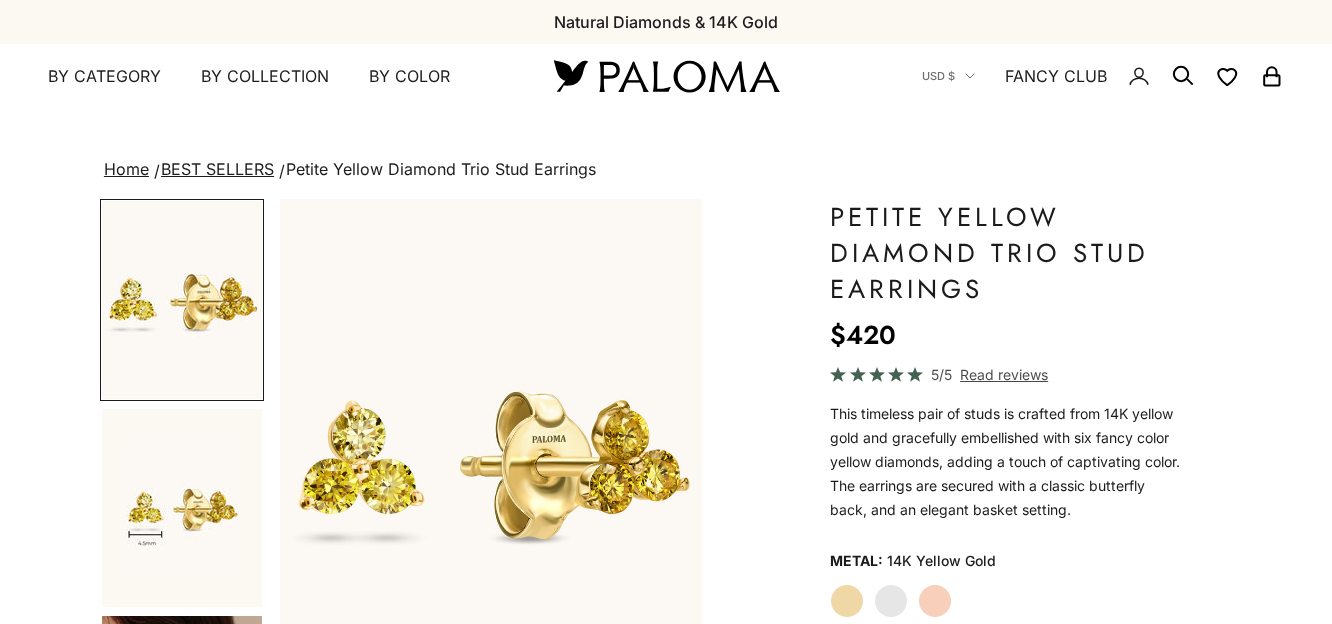 scroll, scrollTop: 0, scrollLeft: 0, axis: both 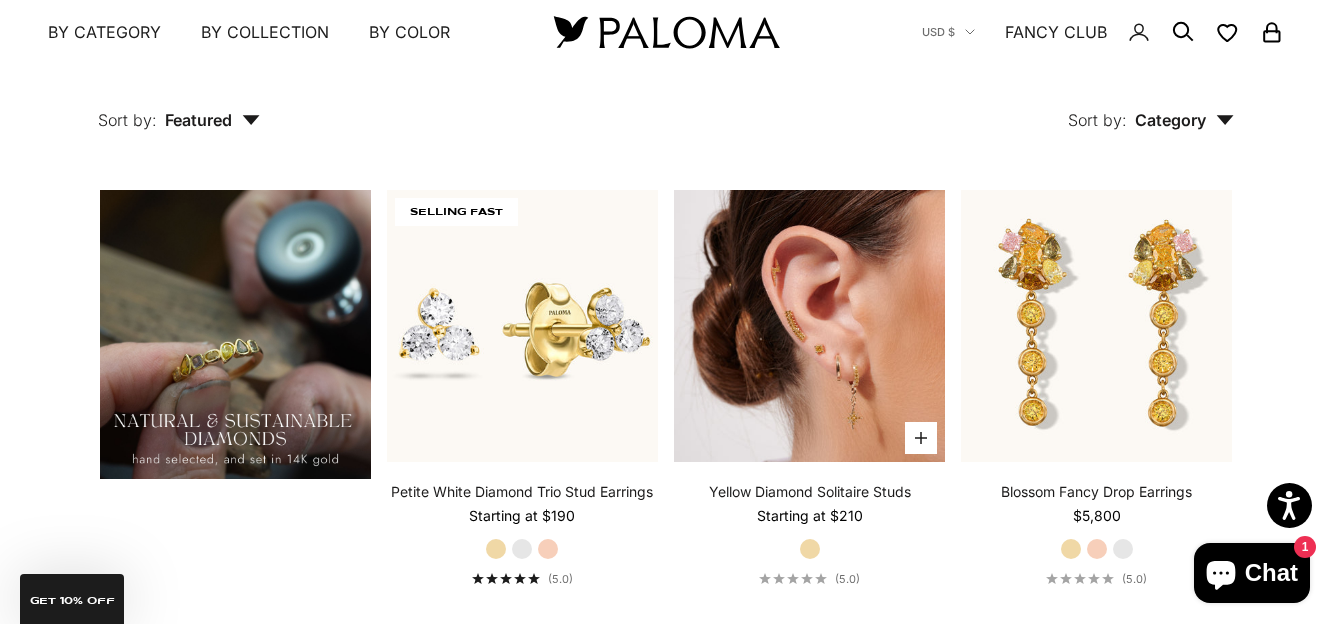 click at bounding box center (809, 325) 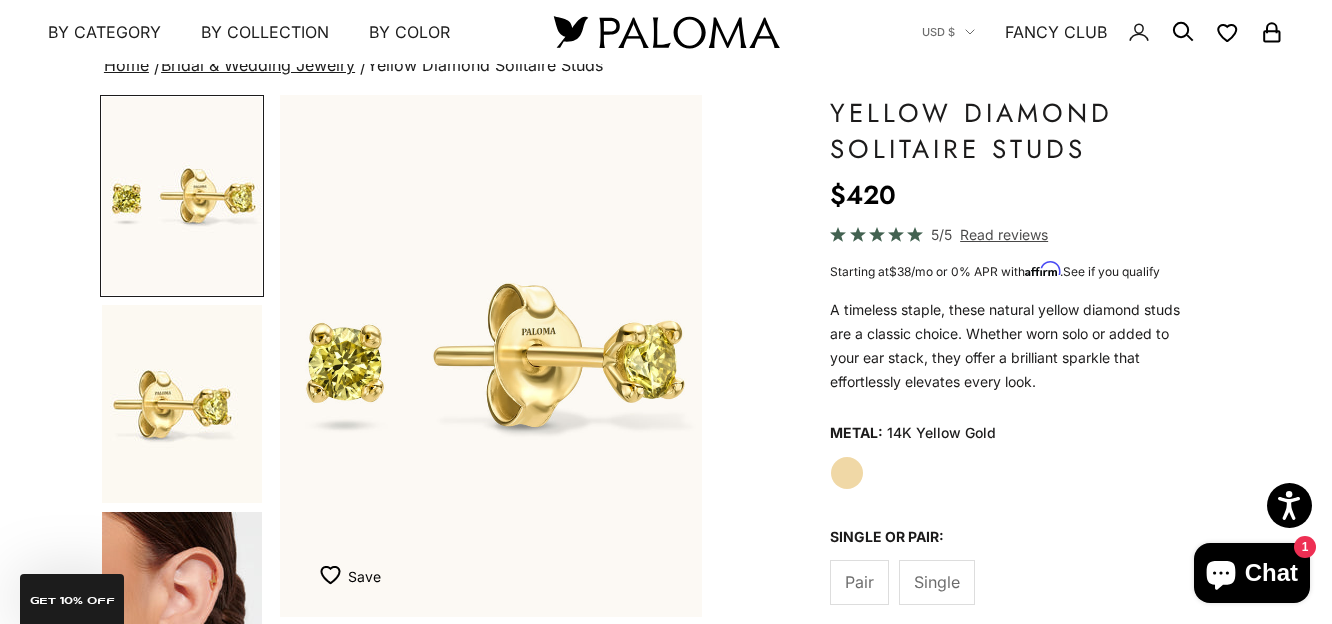 scroll, scrollTop: 0, scrollLeft: 0, axis: both 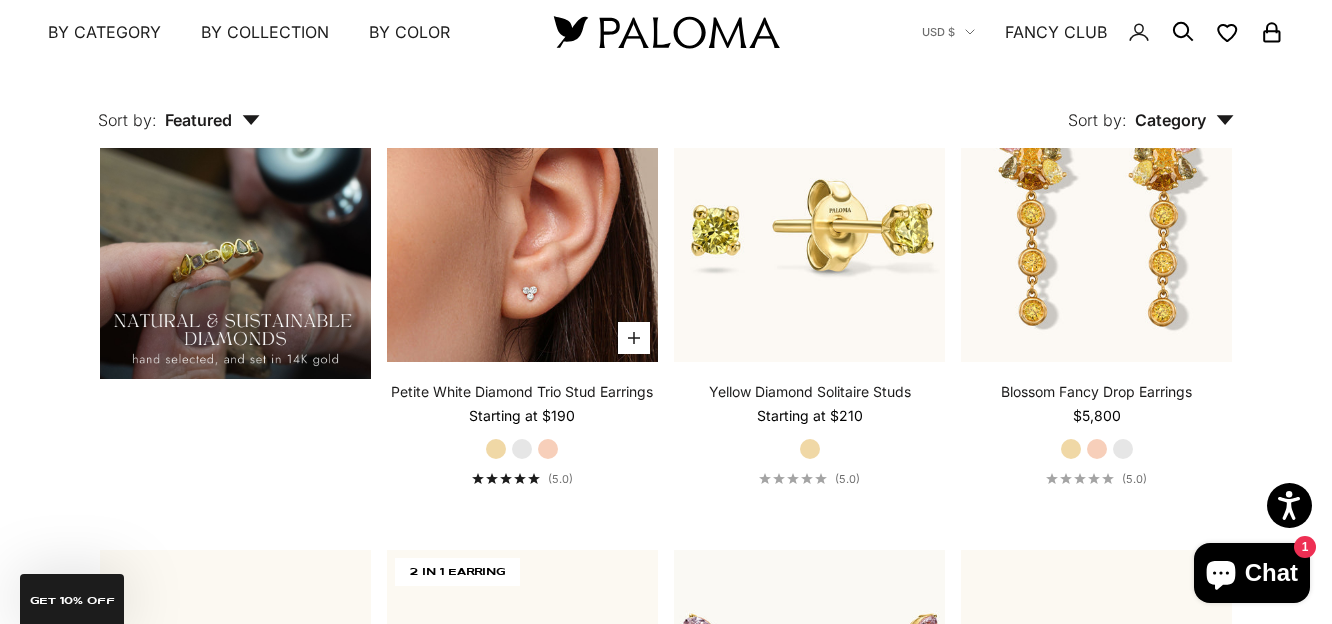 click at bounding box center [522, 225] 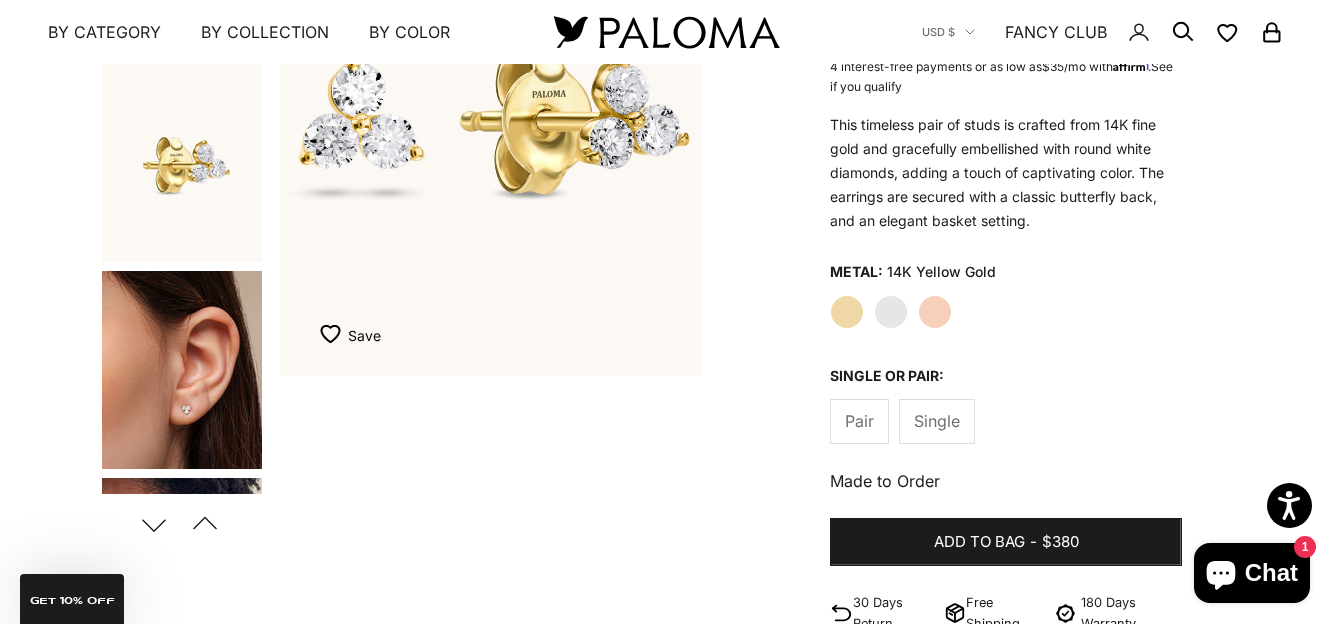scroll, scrollTop: 0, scrollLeft: 0, axis: both 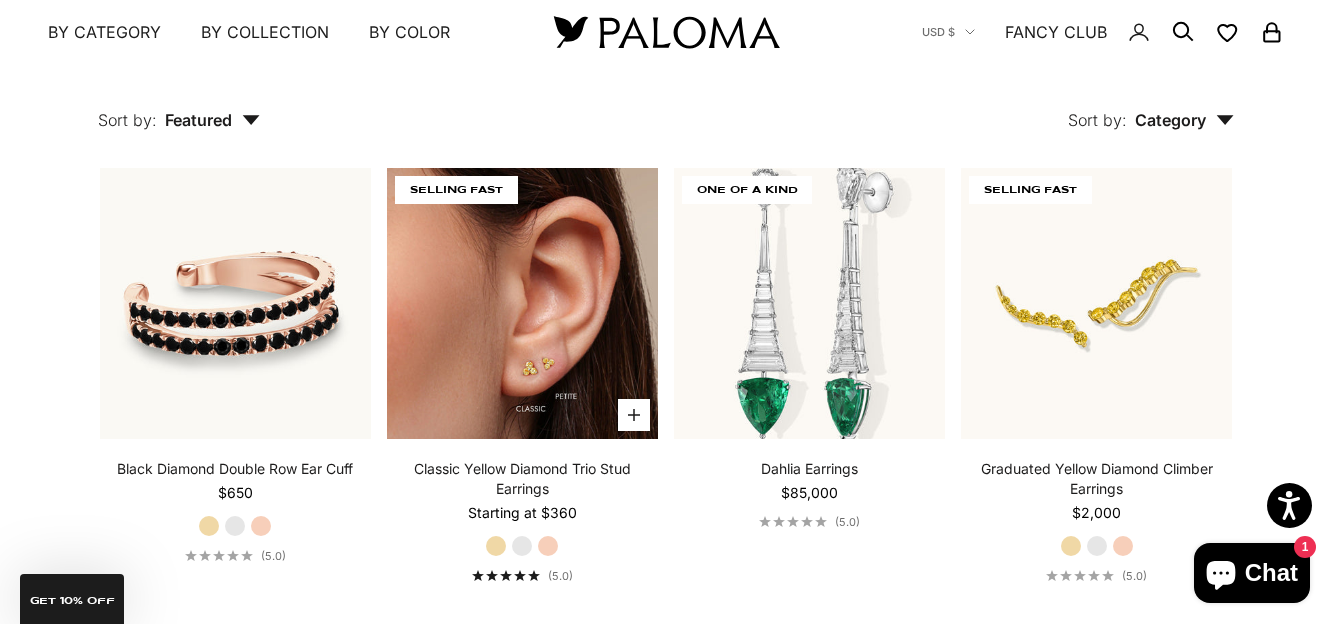 click at bounding box center (522, 303) 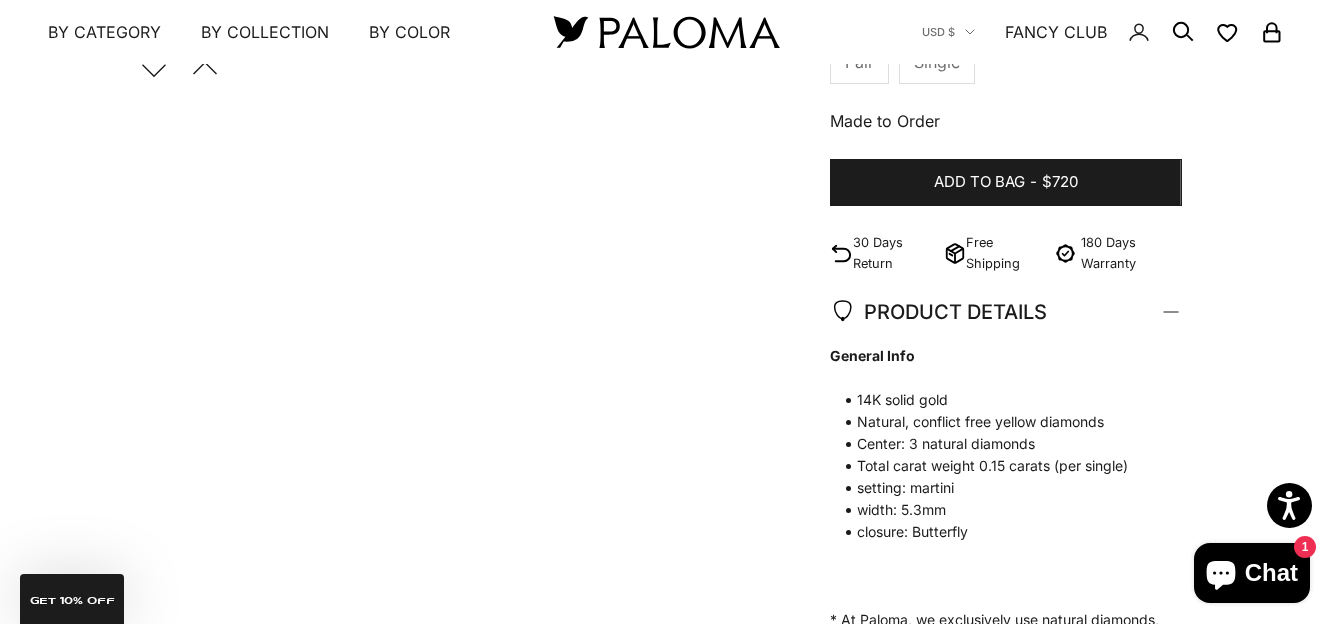 scroll, scrollTop: 0, scrollLeft: 0, axis: both 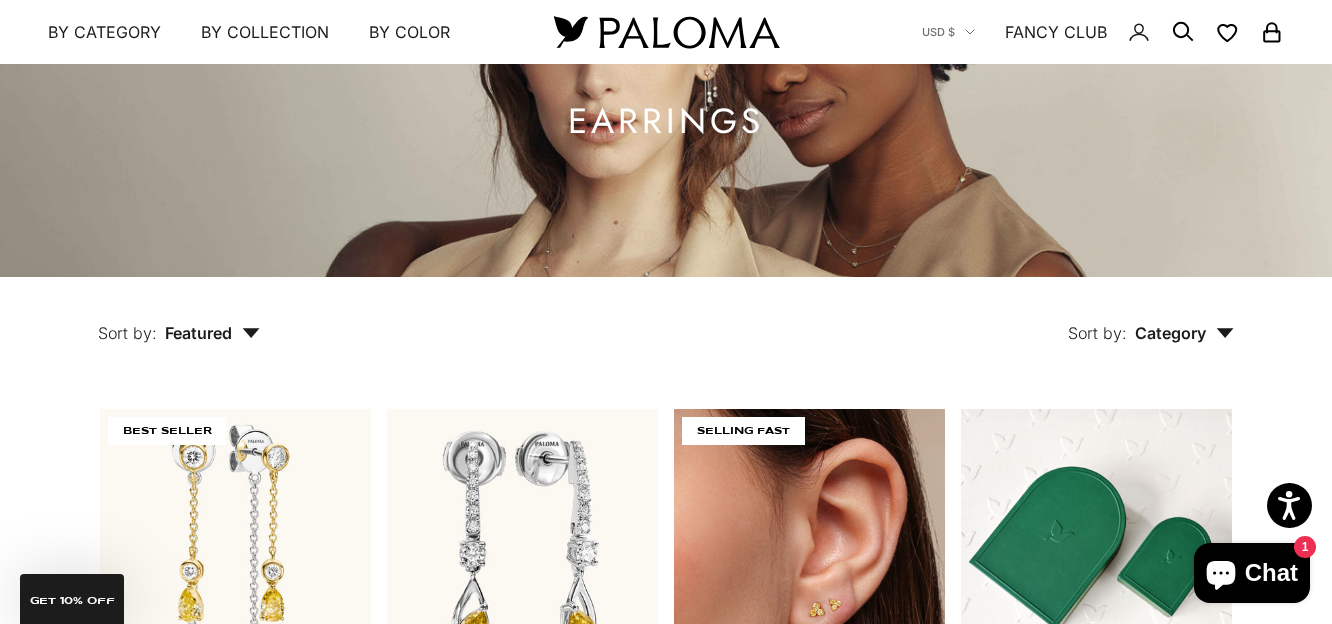 click at bounding box center (809, 544) 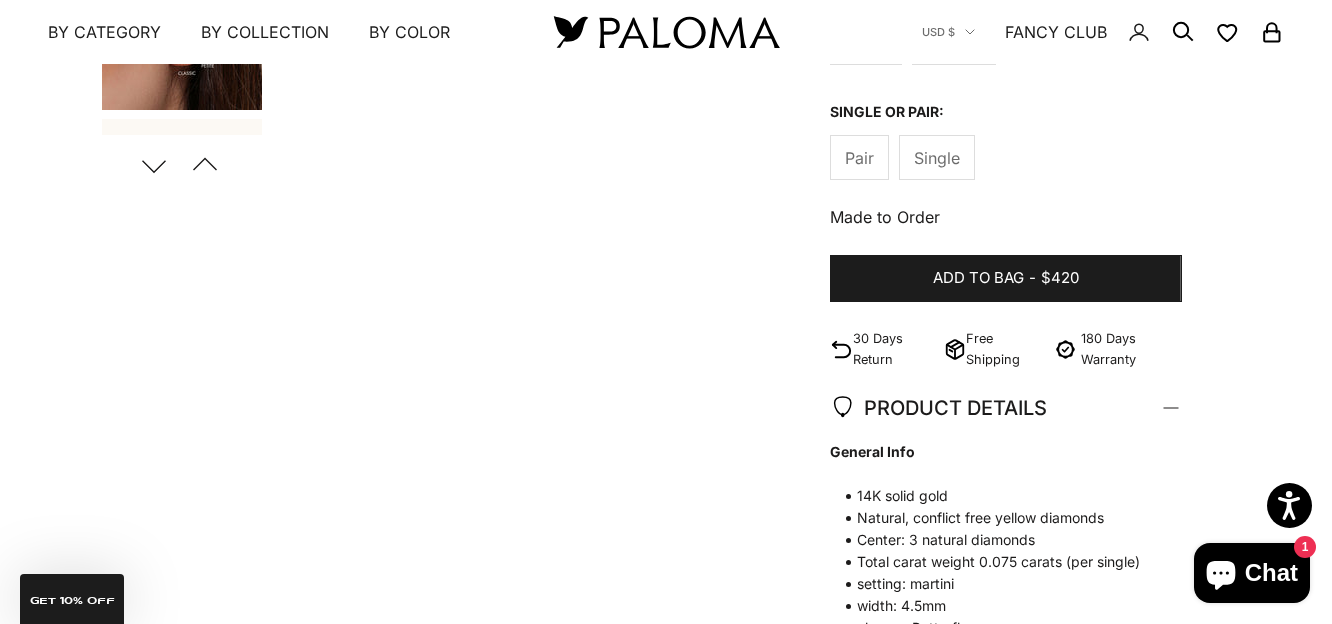 scroll, scrollTop: 300, scrollLeft: 0, axis: vertical 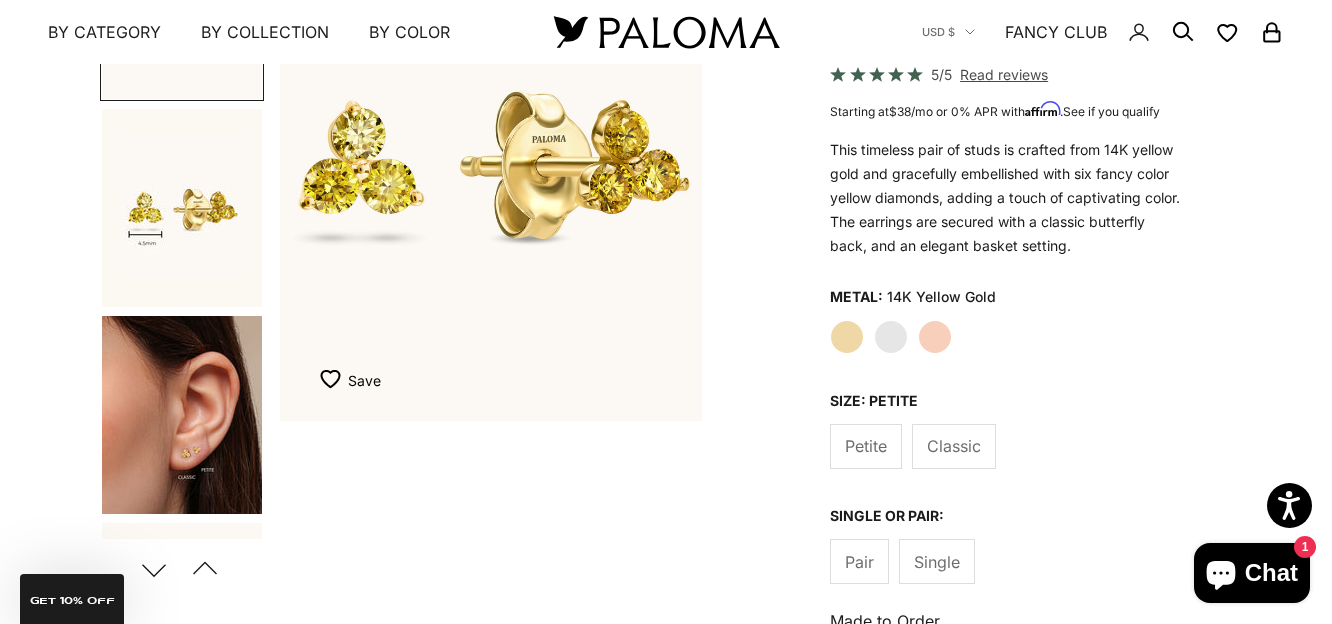 click at bounding box center (182, 415) 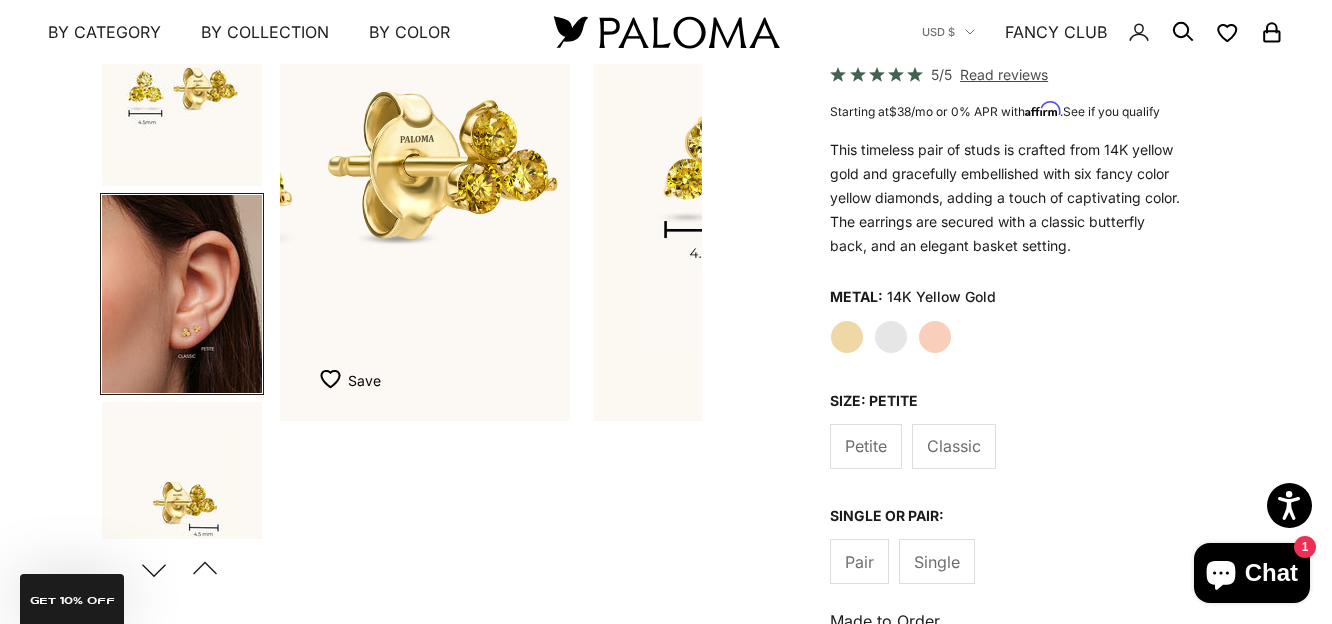 scroll, scrollTop: 195, scrollLeft: 0, axis: vertical 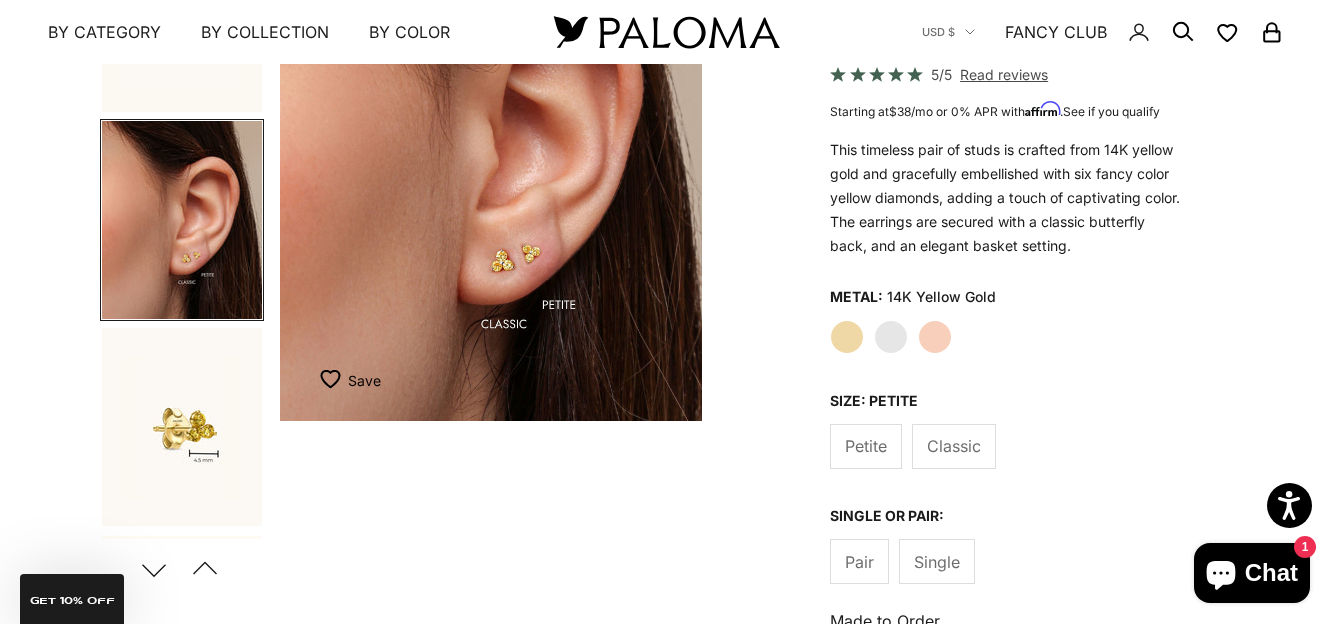 click at bounding box center (491, 160) 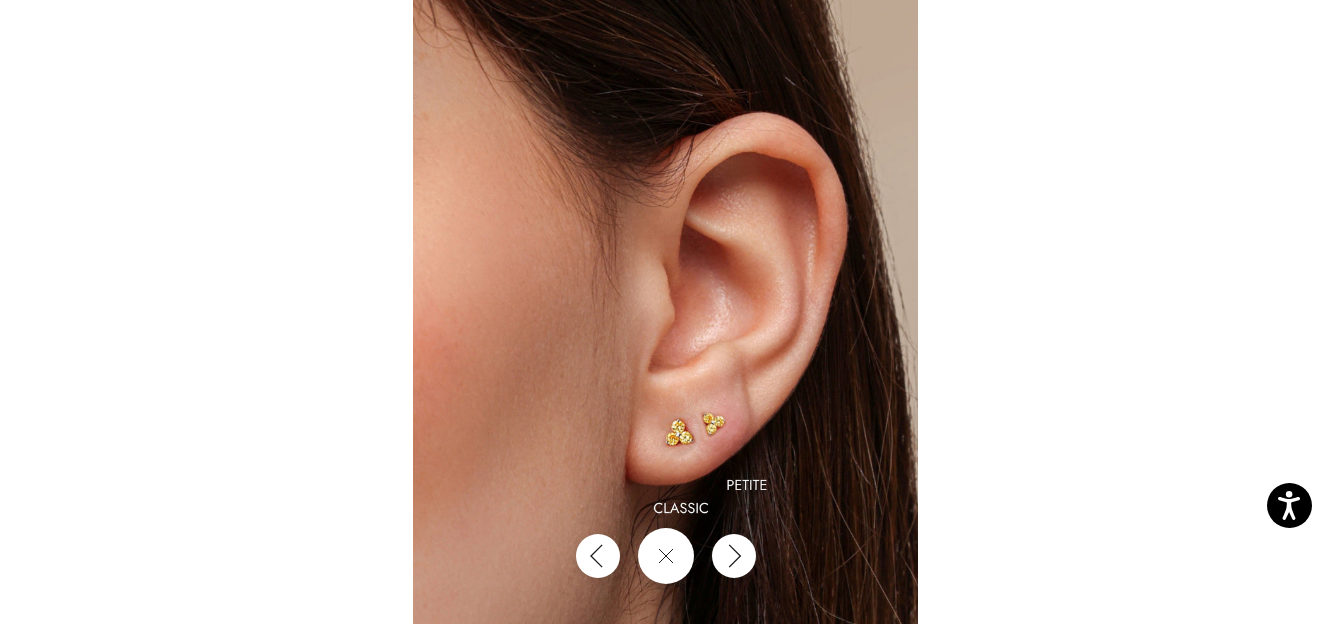 click at bounding box center [665, 312] 